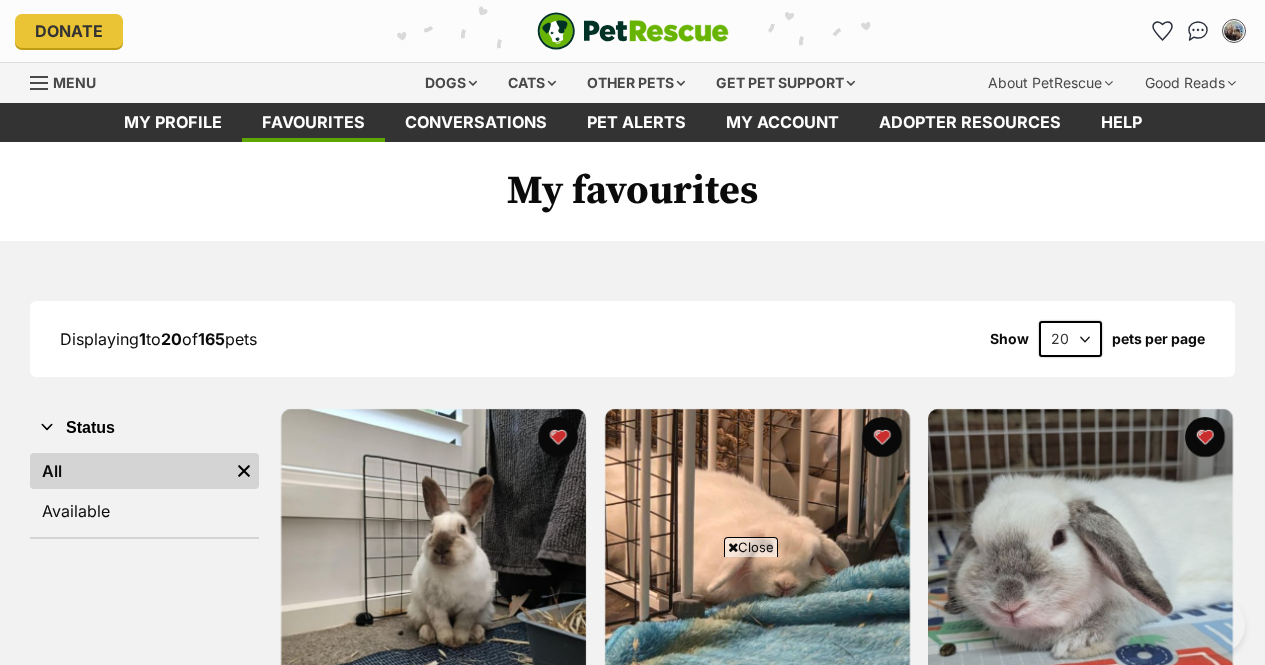 scroll, scrollTop: 2368, scrollLeft: 0, axis: vertical 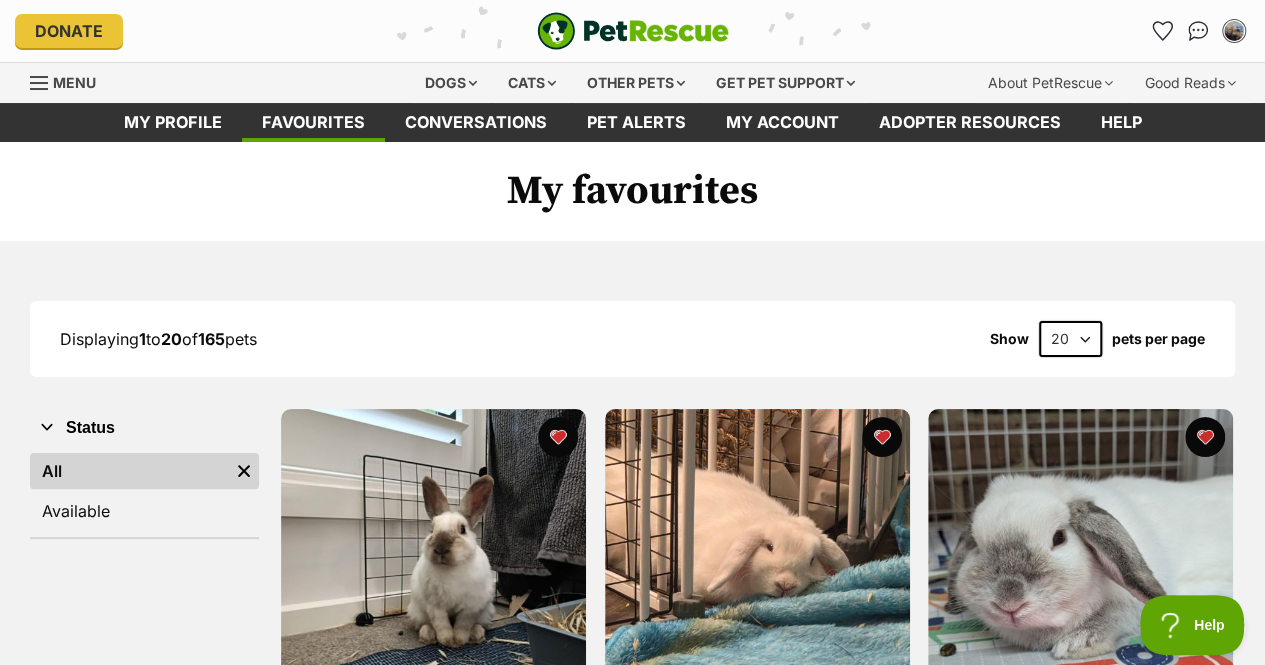 click on "Other pets" at bounding box center (636, 83) 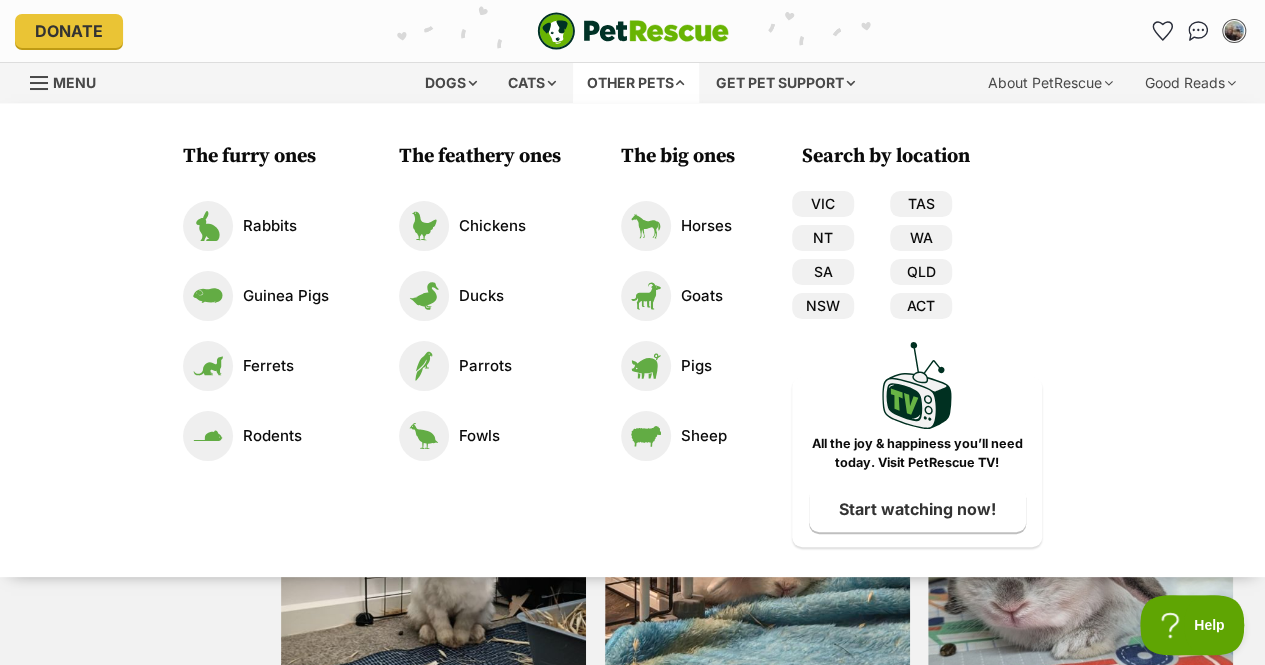 click on "Rabbits" at bounding box center (270, 226) 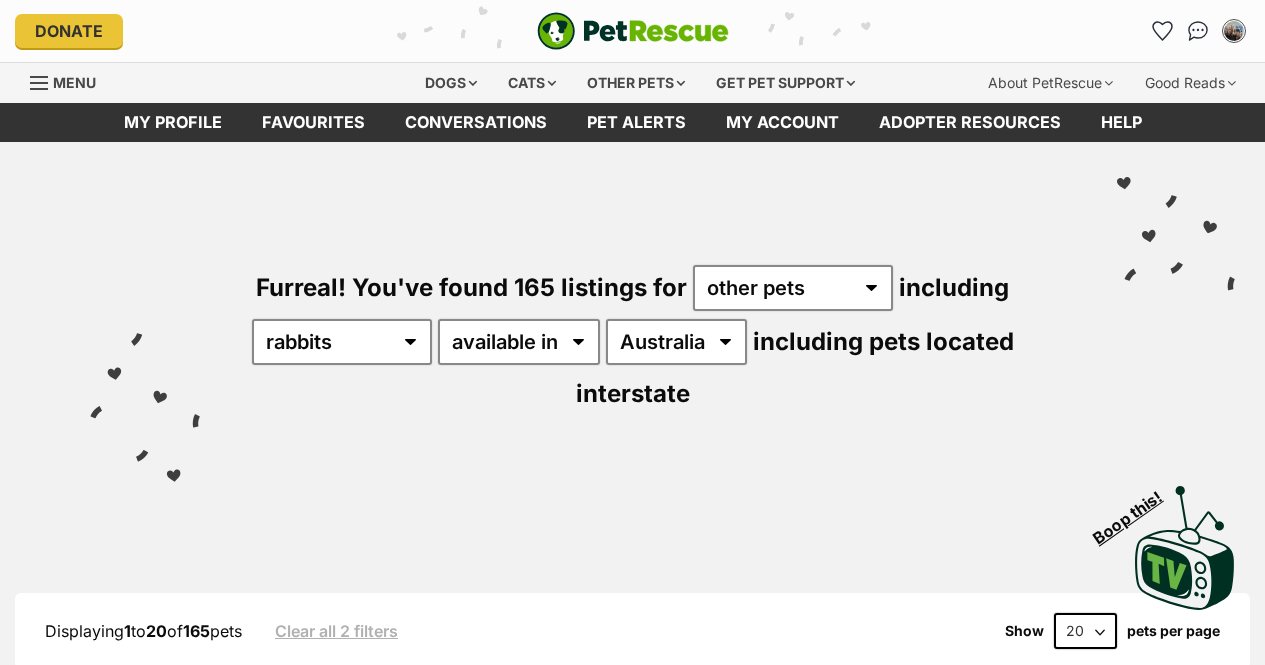 scroll, scrollTop: 0, scrollLeft: 0, axis: both 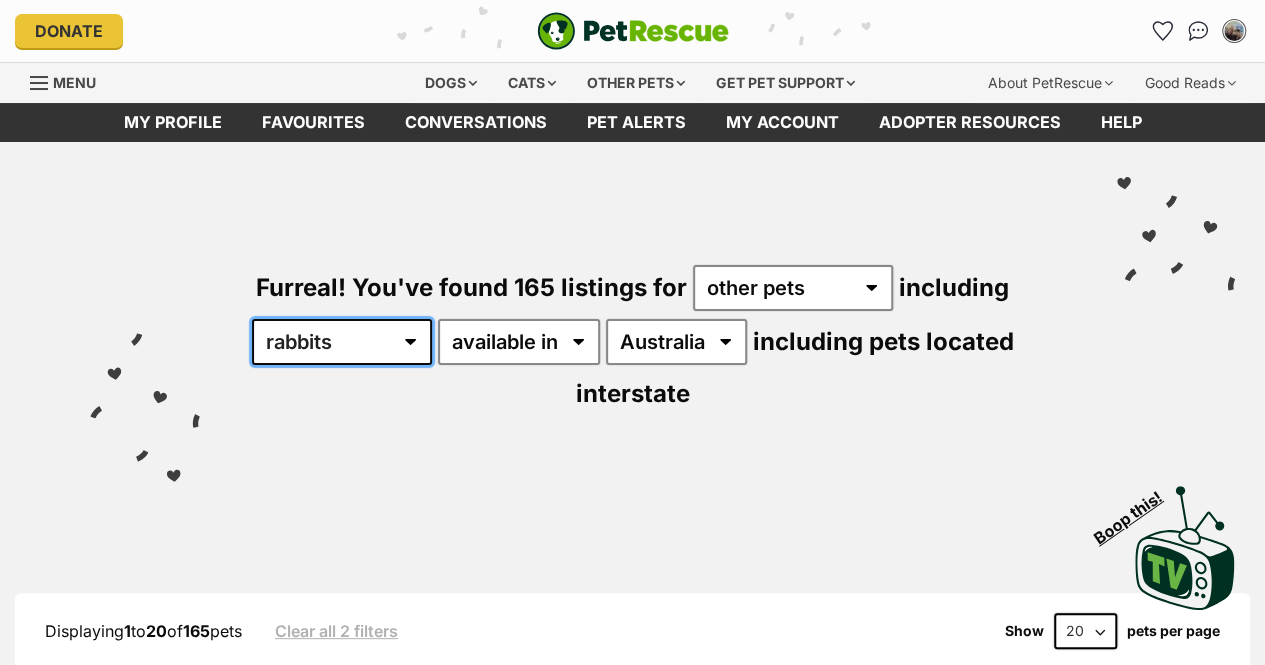 click on "all other pets
Birds
Chickens
Cows
Ducks
Ferrets
Fowls
Goats
Gooses
Guinea Pigs
Horses
Mice
Pigs
Rabbits
Rats
Reptiles
Sheep" at bounding box center (342, 342) 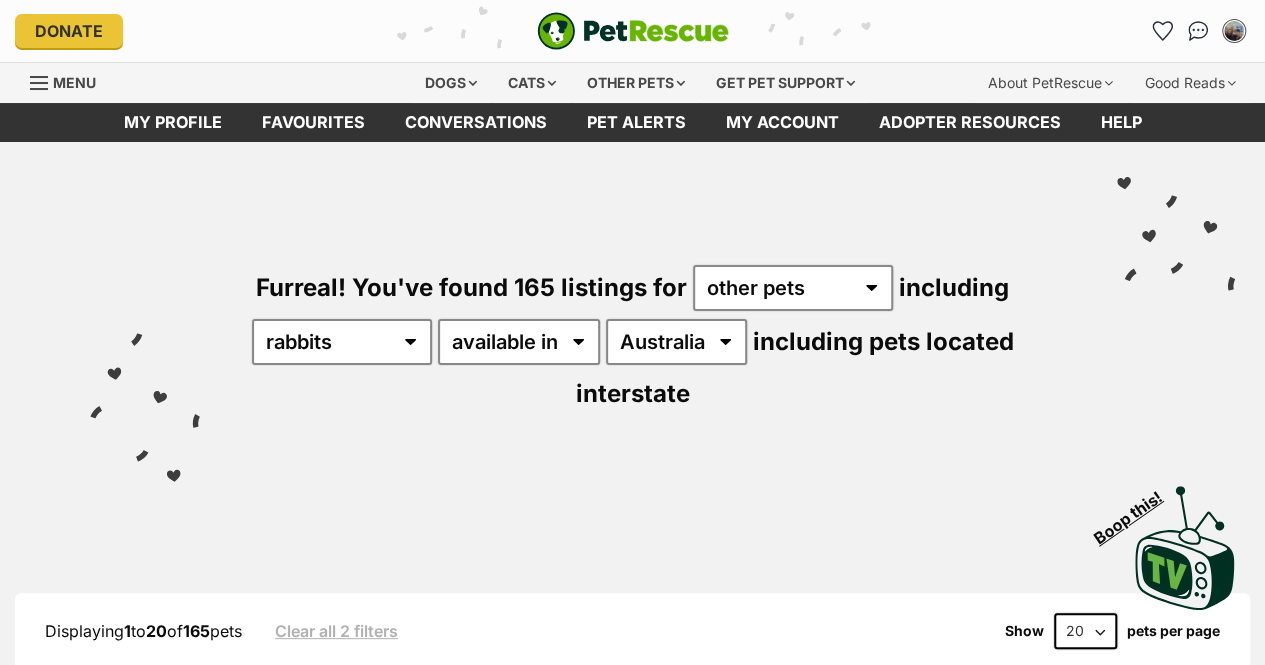 click on "Visit PetRescue TV (external site)
Boop this!" at bounding box center [632, 541] 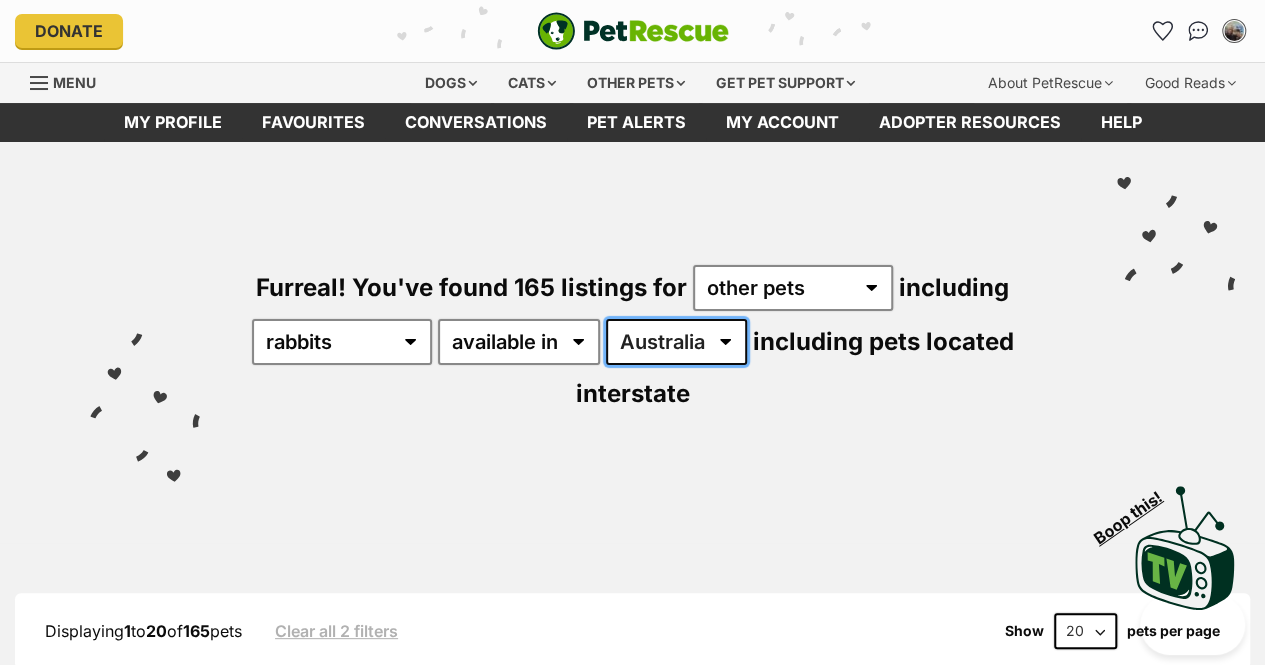 click on "Australia
ACT
NSW
SA
TAS
VIC
WA" at bounding box center [676, 342] 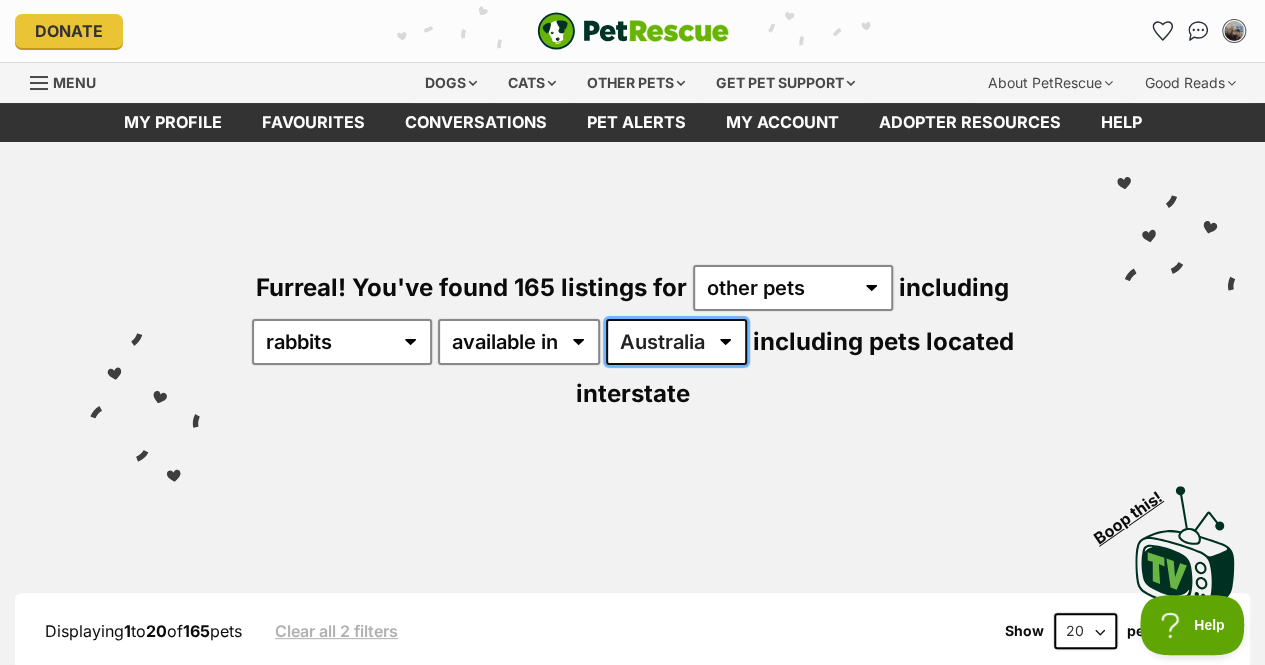 scroll, scrollTop: 0, scrollLeft: 0, axis: both 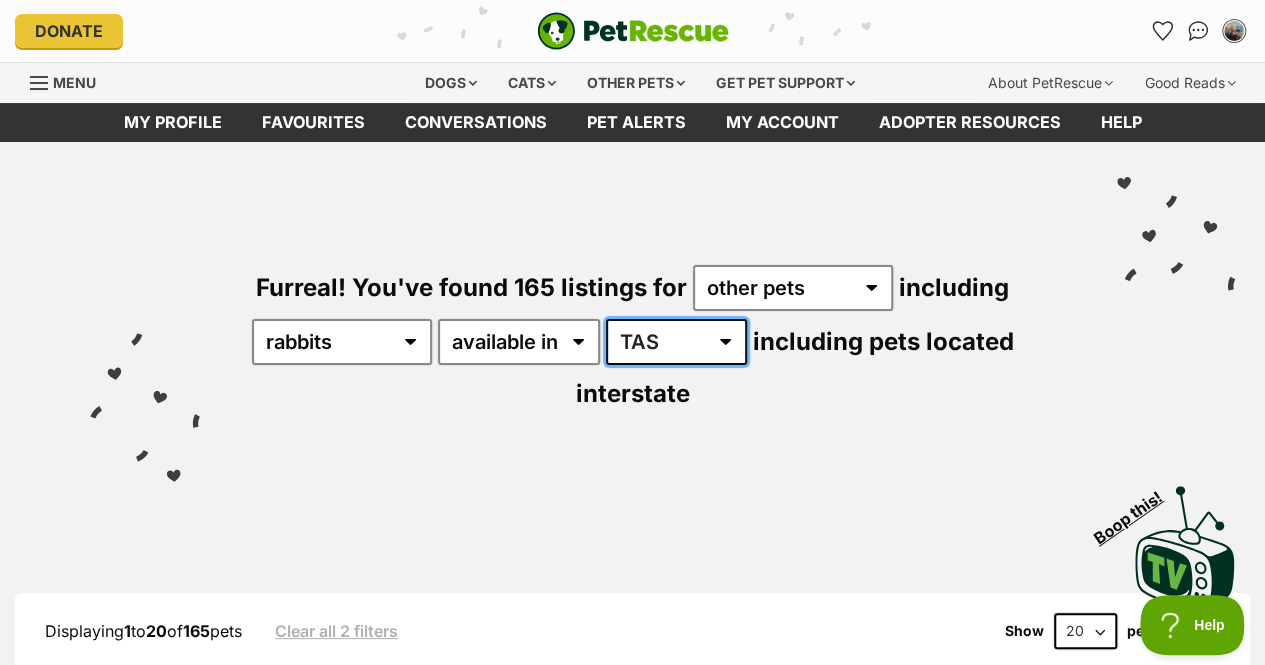 click on "Australia
ACT
NSW
SA
TAS
VIC
WA" at bounding box center (676, 342) 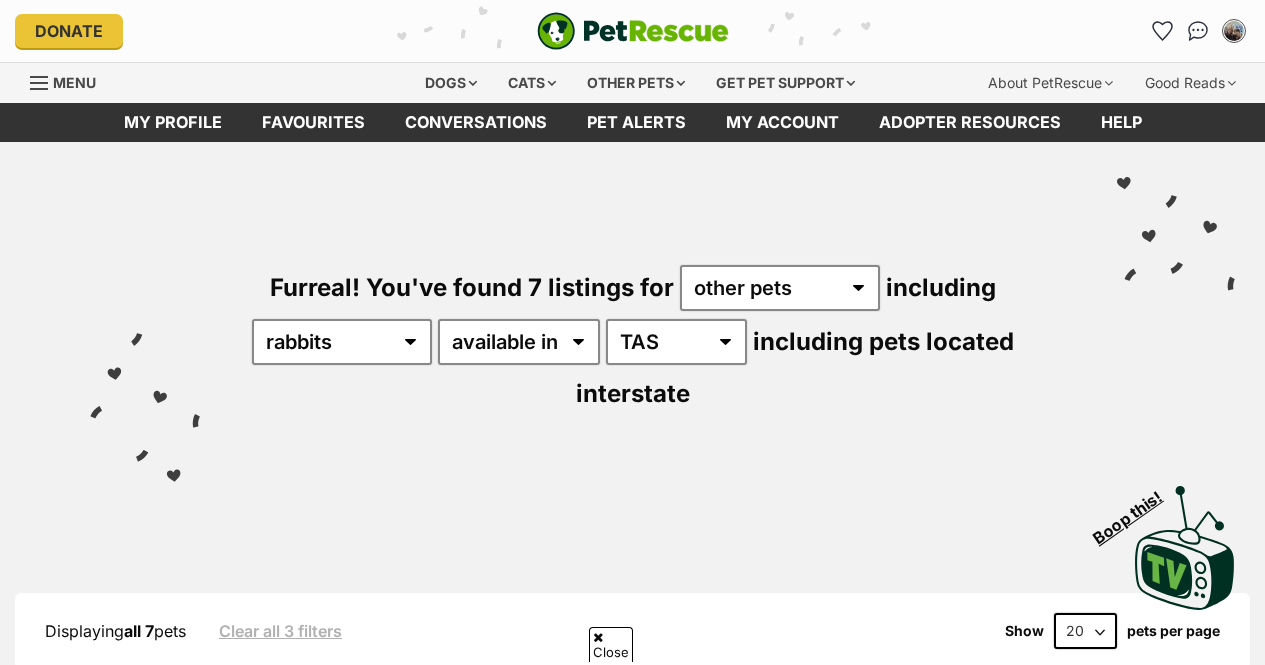scroll, scrollTop: 699, scrollLeft: 0, axis: vertical 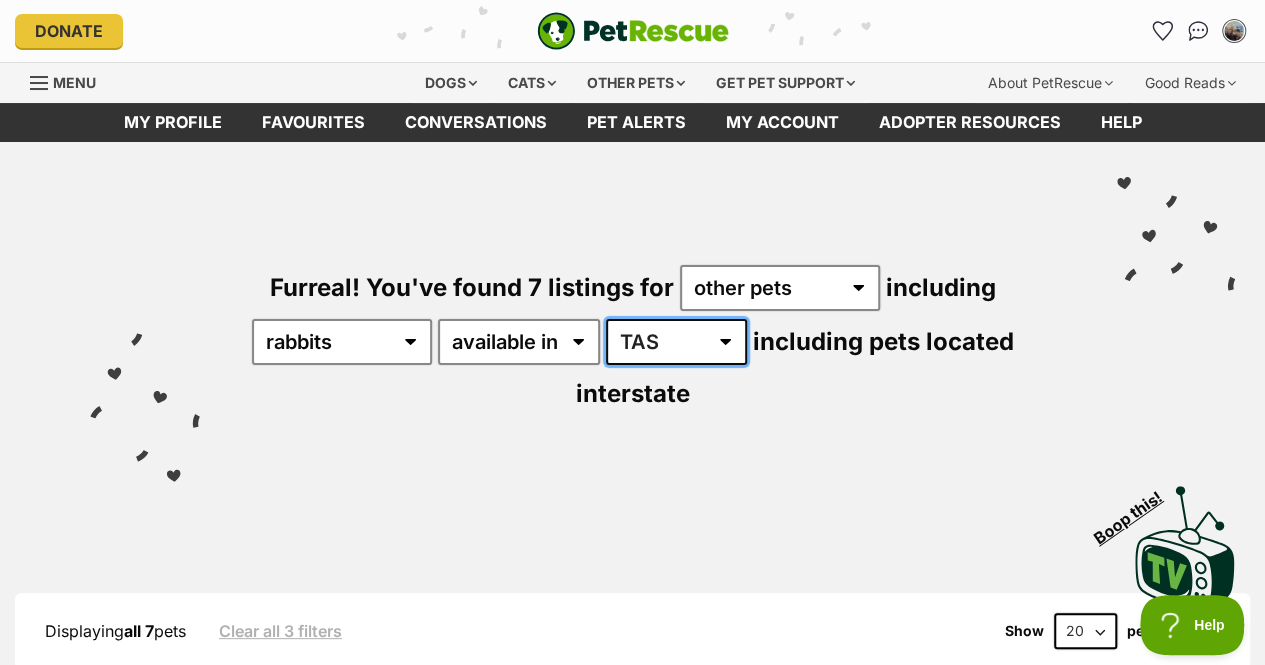 click on "[COUNTRY]
[STATE_CODE]
[STATE_CODE]
[STATE_CODE]
[STATE_CODE]
[STATE_CODE]
[STATE_CODE]" at bounding box center [676, 342] 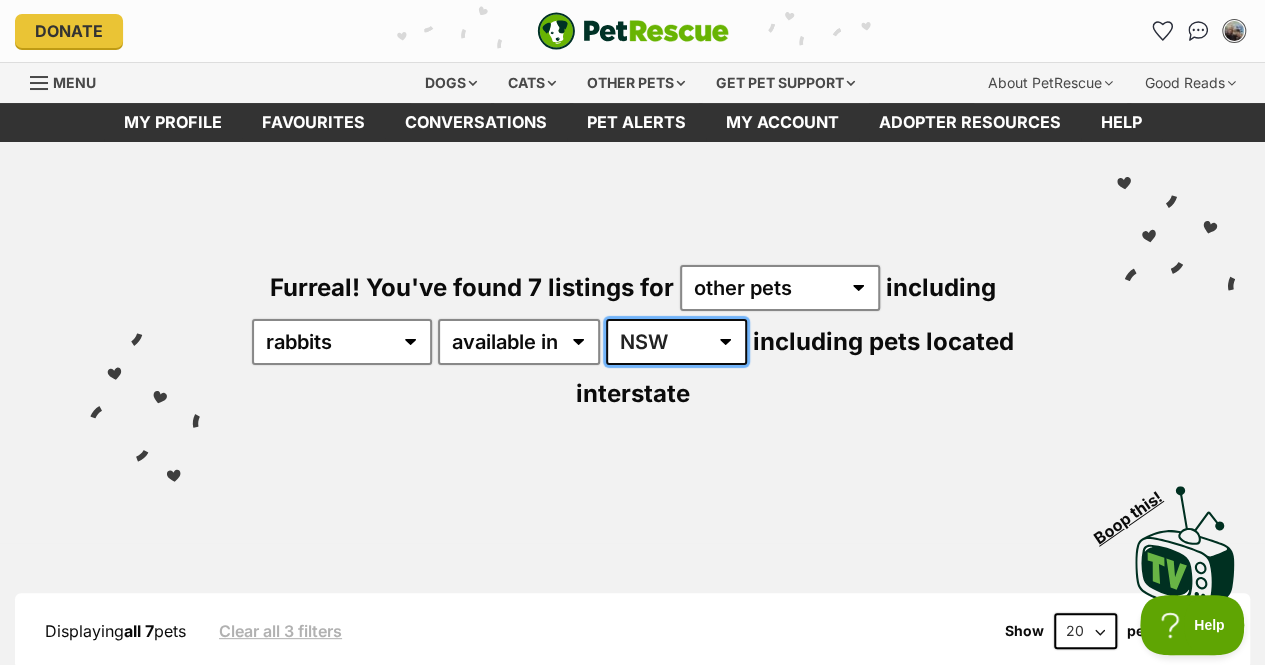 click on "[COUNTRY]
[STATE_CODE]
[STATE_CODE]
[STATE_CODE]
[STATE_CODE]
[STATE_CODE]
[STATE_CODE]" at bounding box center (676, 342) 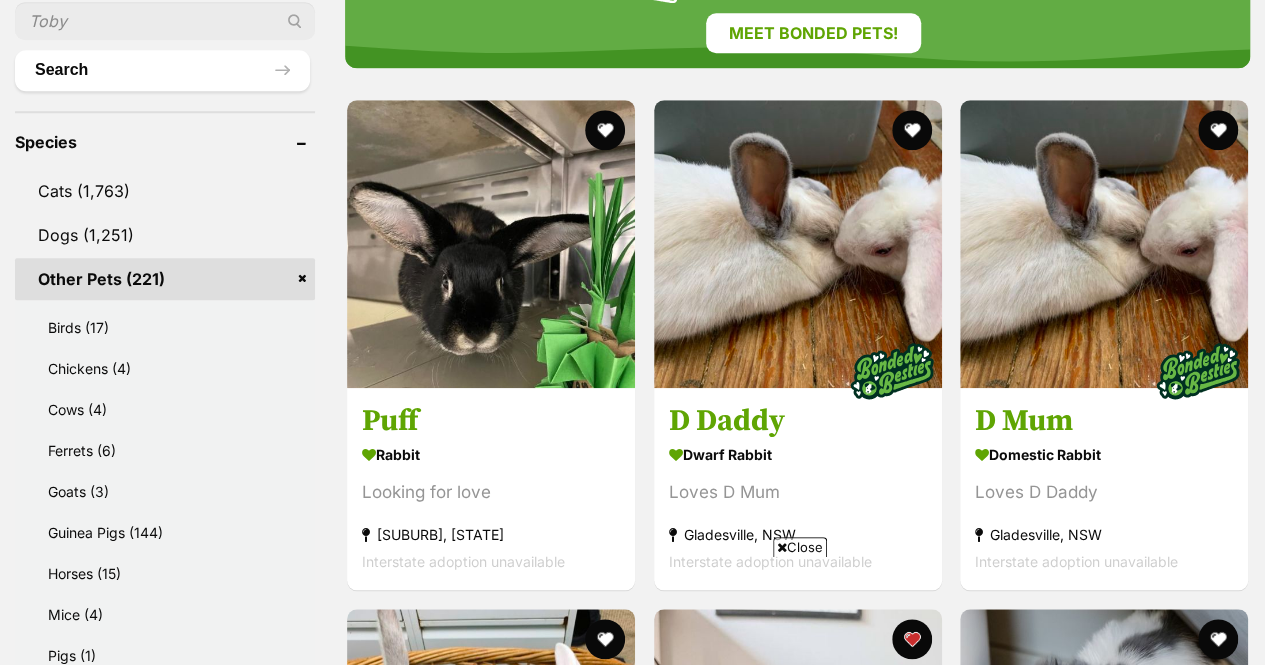 scroll, scrollTop: 1225, scrollLeft: 0, axis: vertical 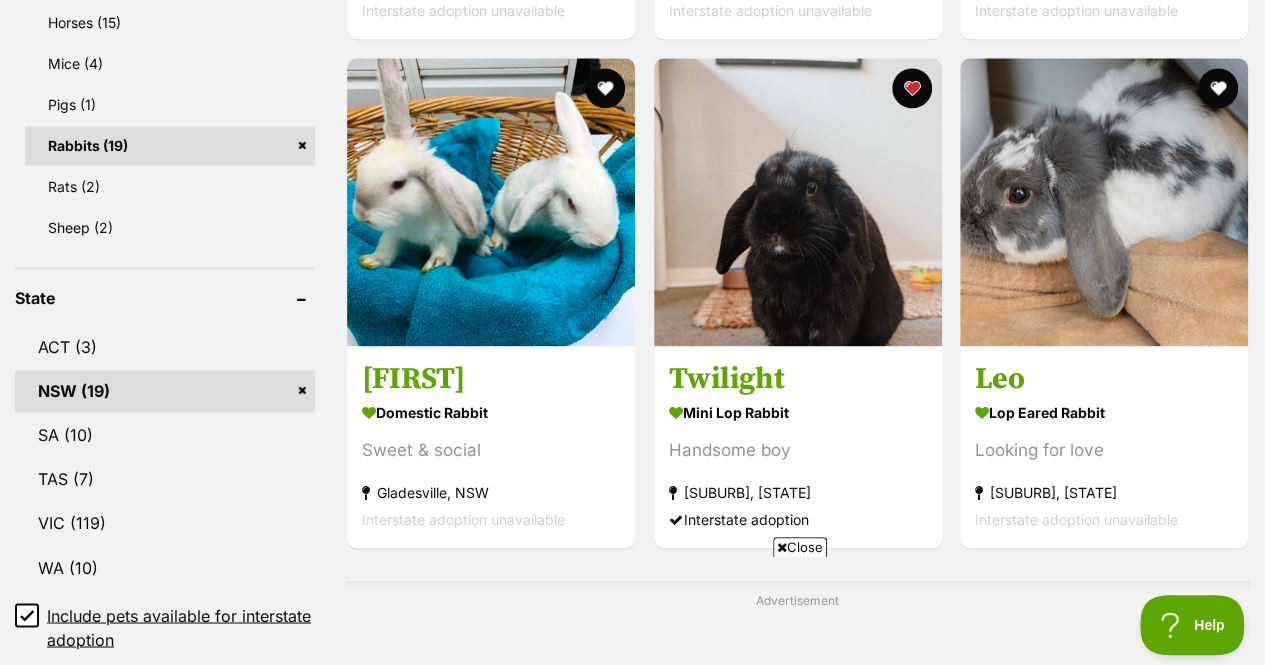 click at bounding box center [1104, 202] 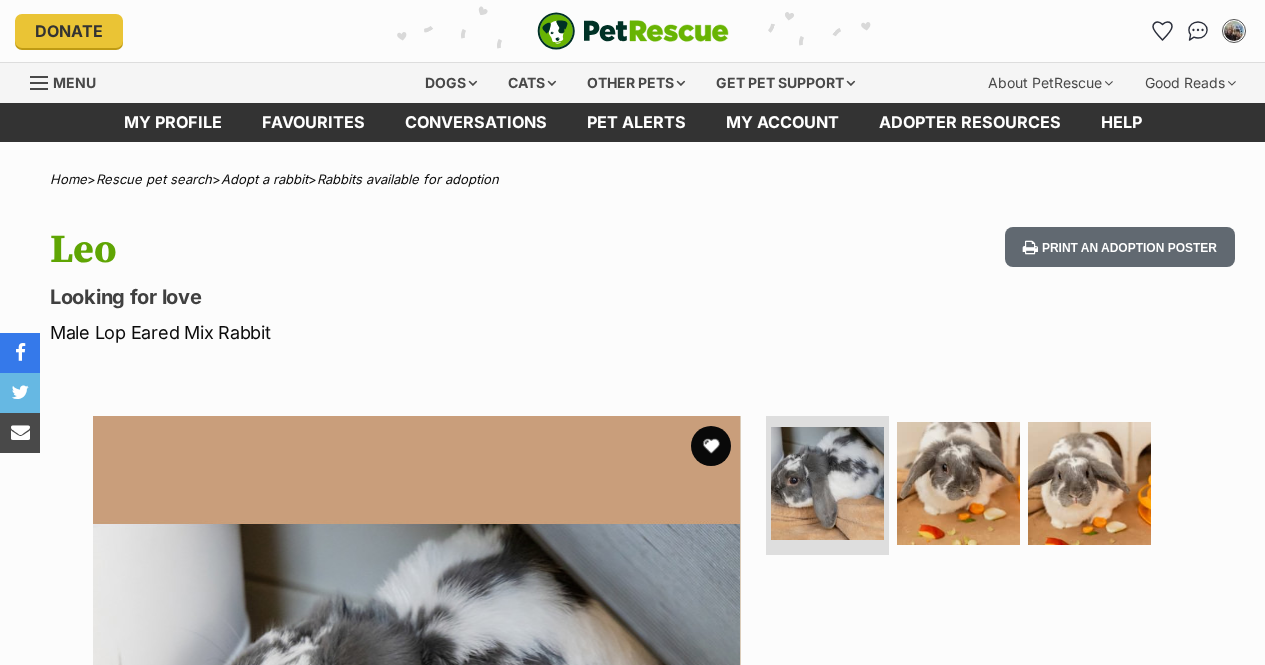 scroll, scrollTop: 0, scrollLeft: 0, axis: both 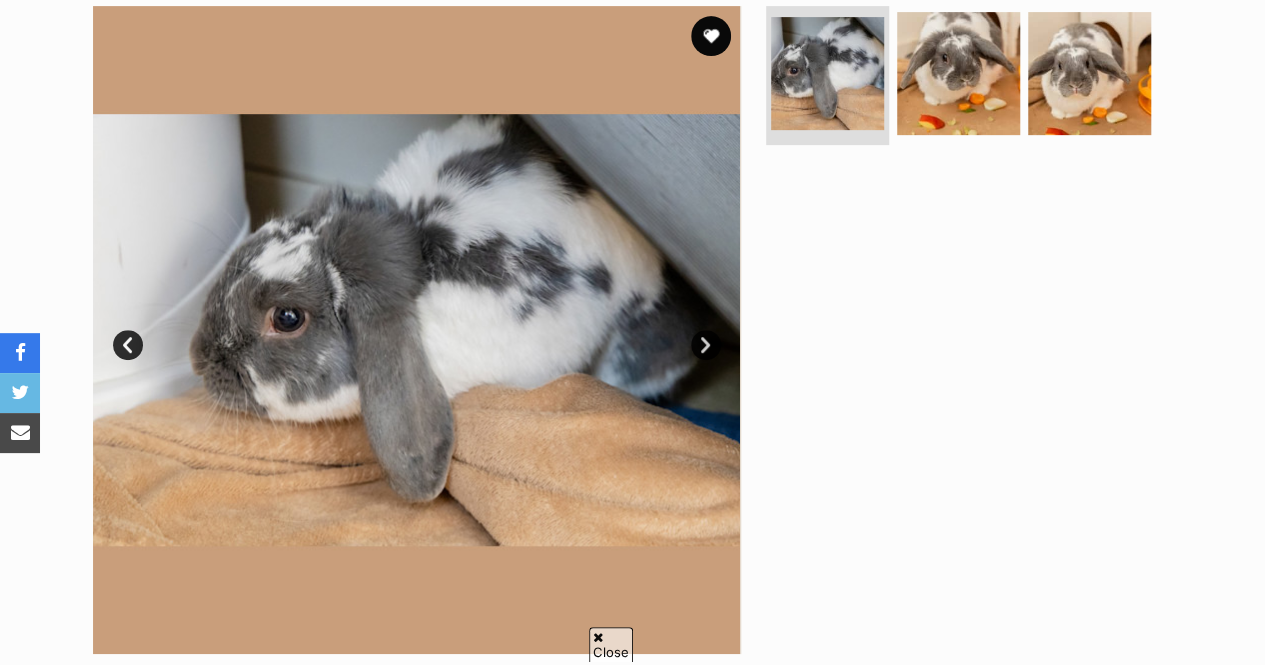 click on "Next" at bounding box center (706, 345) 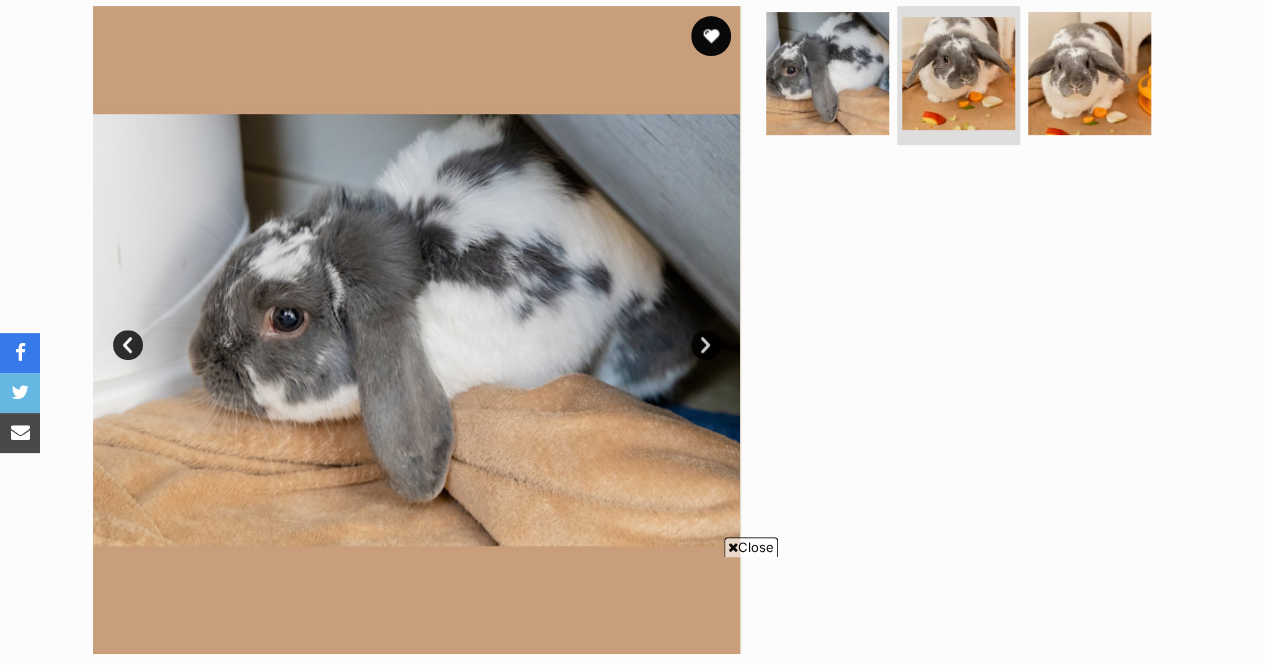 scroll, scrollTop: 0, scrollLeft: 0, axis: both 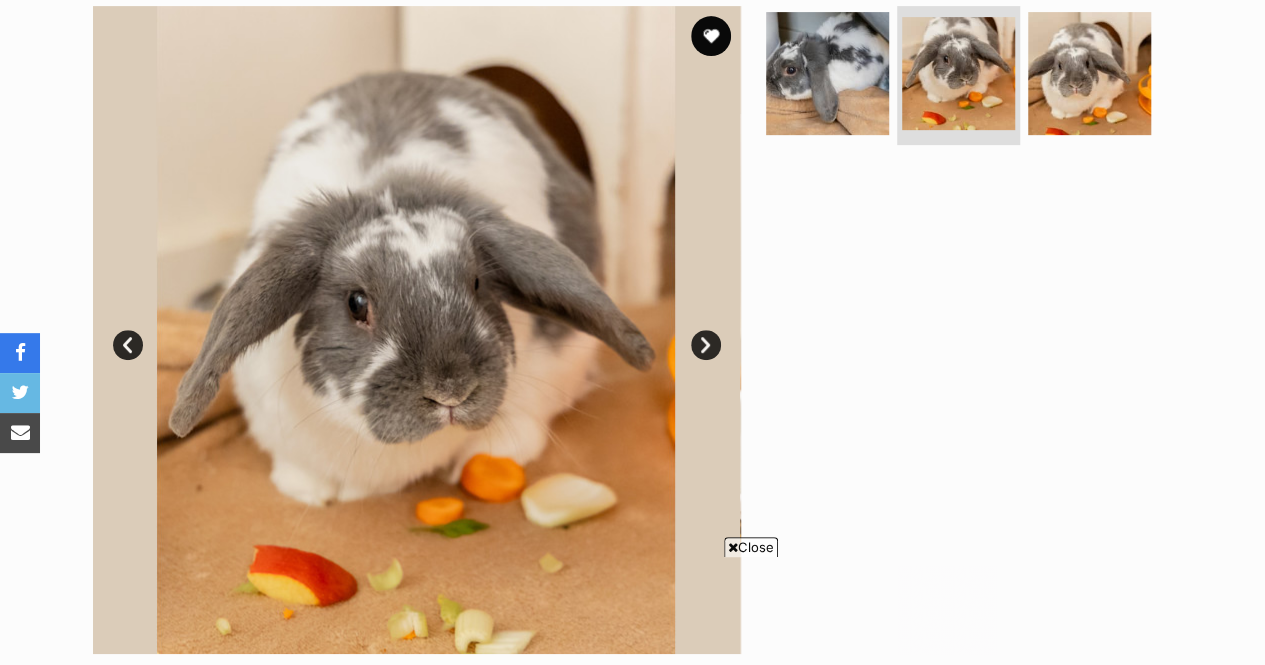 click on "Next" at bounding box center [706, 345] 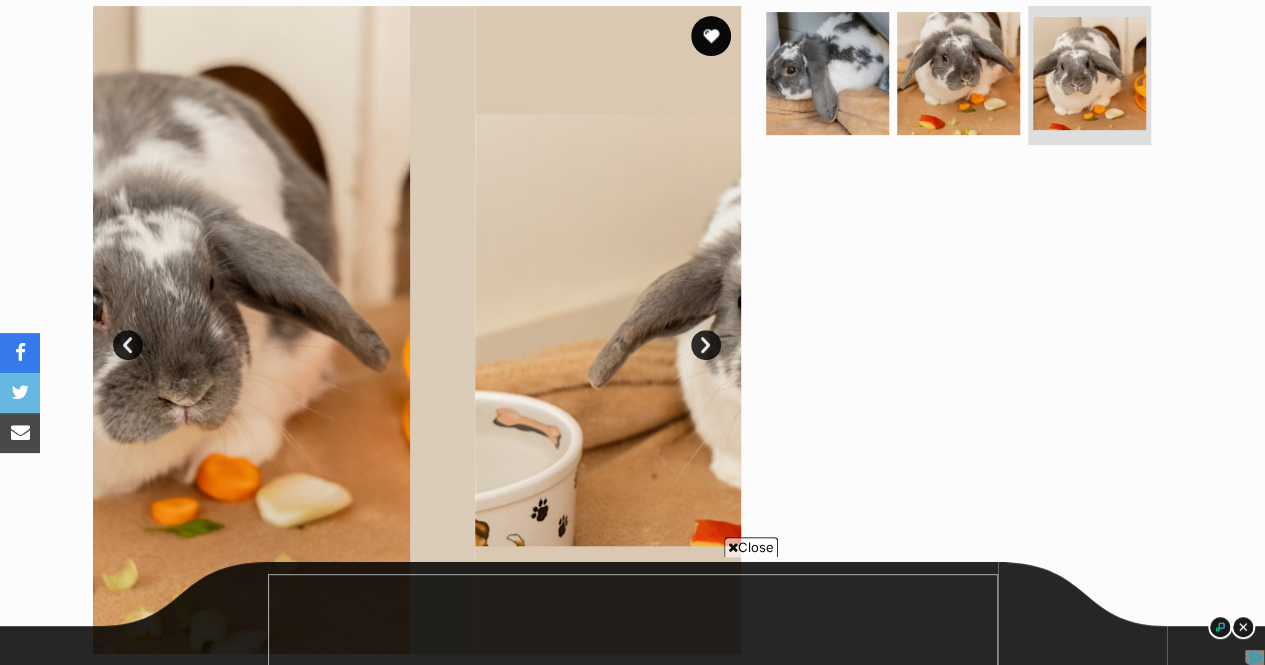 scroll, scrollTop: 0, scrollLeft: 0, axis: both 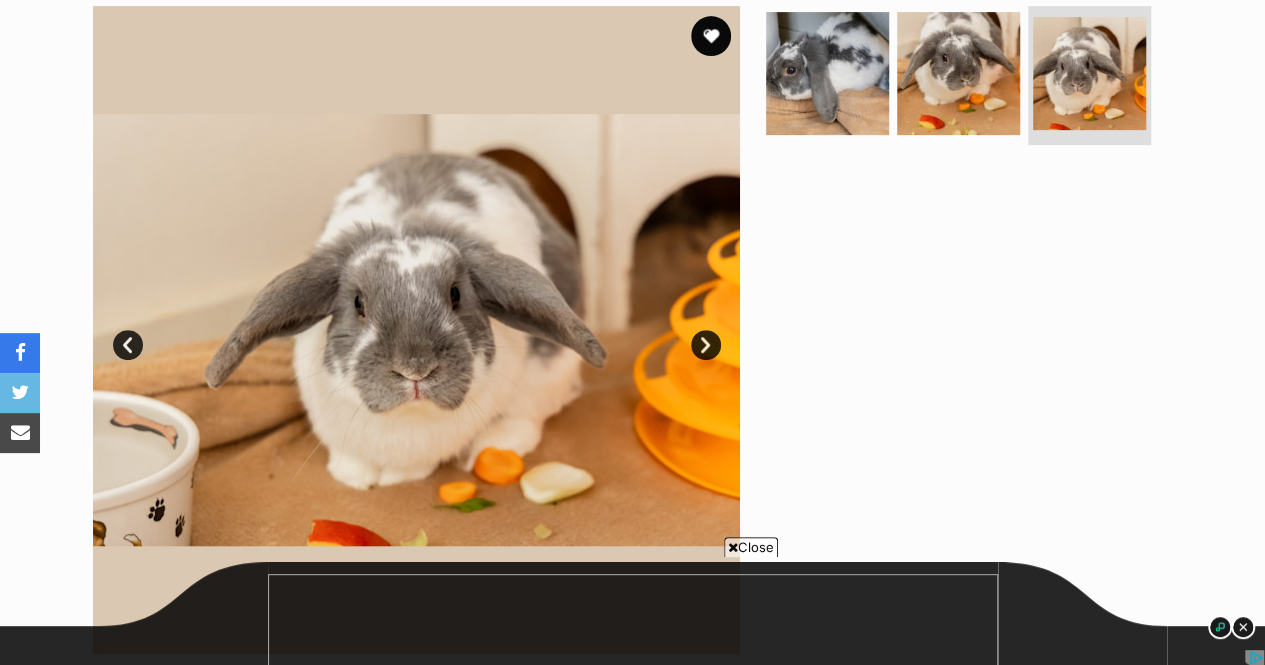 click on "Next" at bounding box center [706, 345] 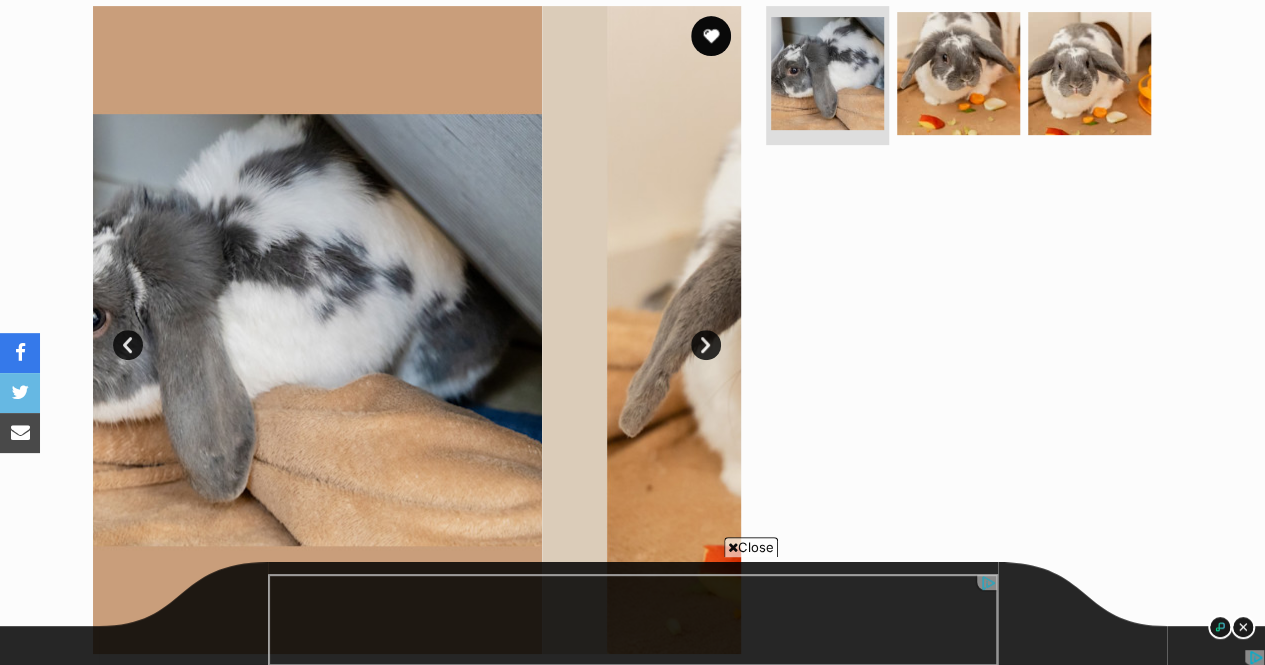 scroll, scrollTop: 0, scrollLeft: 0, axis: both 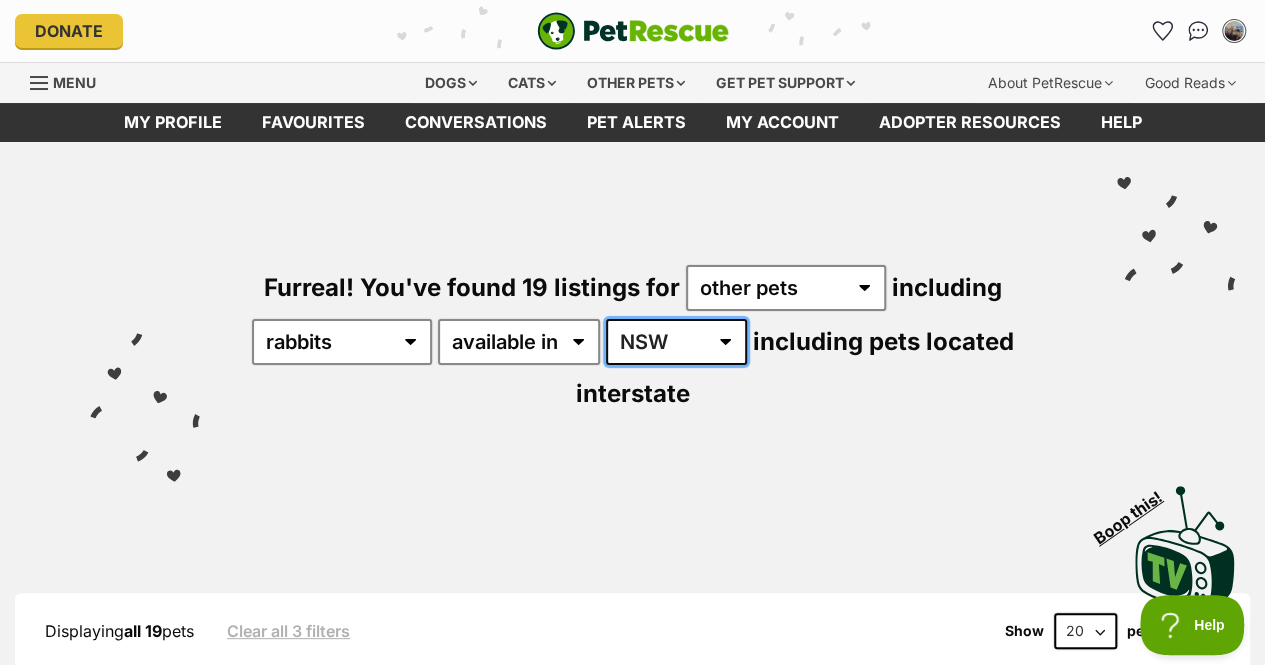 click on "Australia
ACT
NSW
SA
TAS
VIC
WA" at bounding box center [676, 342] 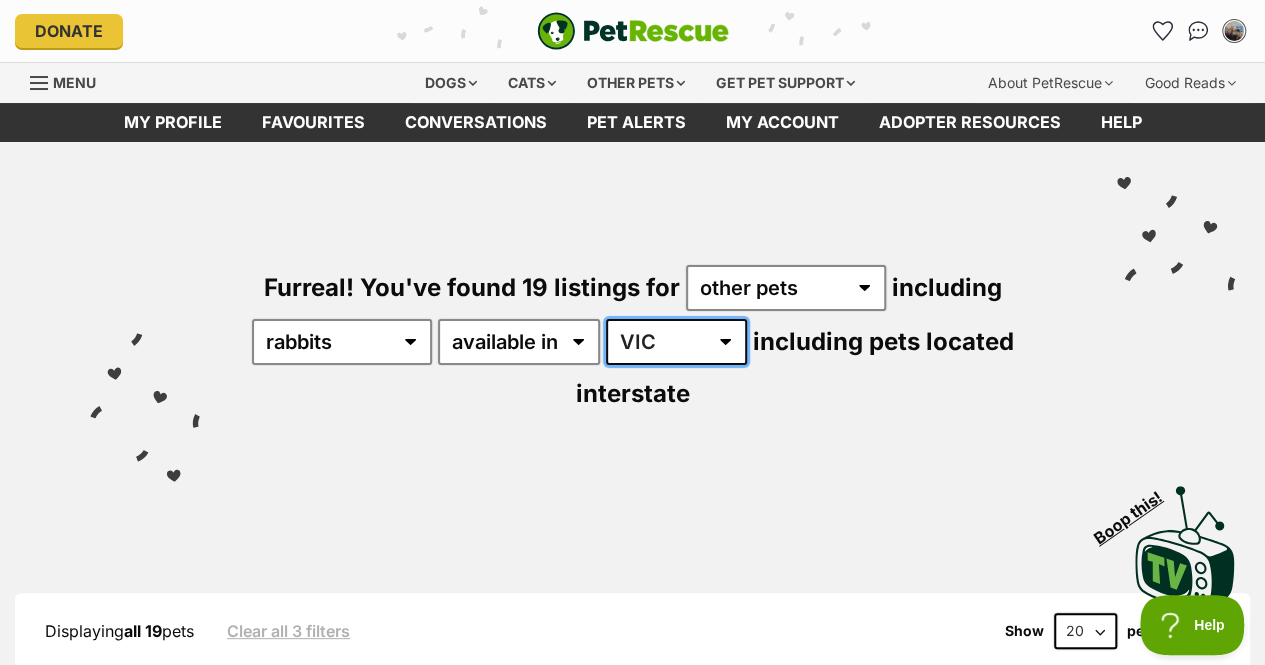 click on "Australia
ACT
NSW
SA
TAS
VIC
WA" at bounding box center (676, 342) 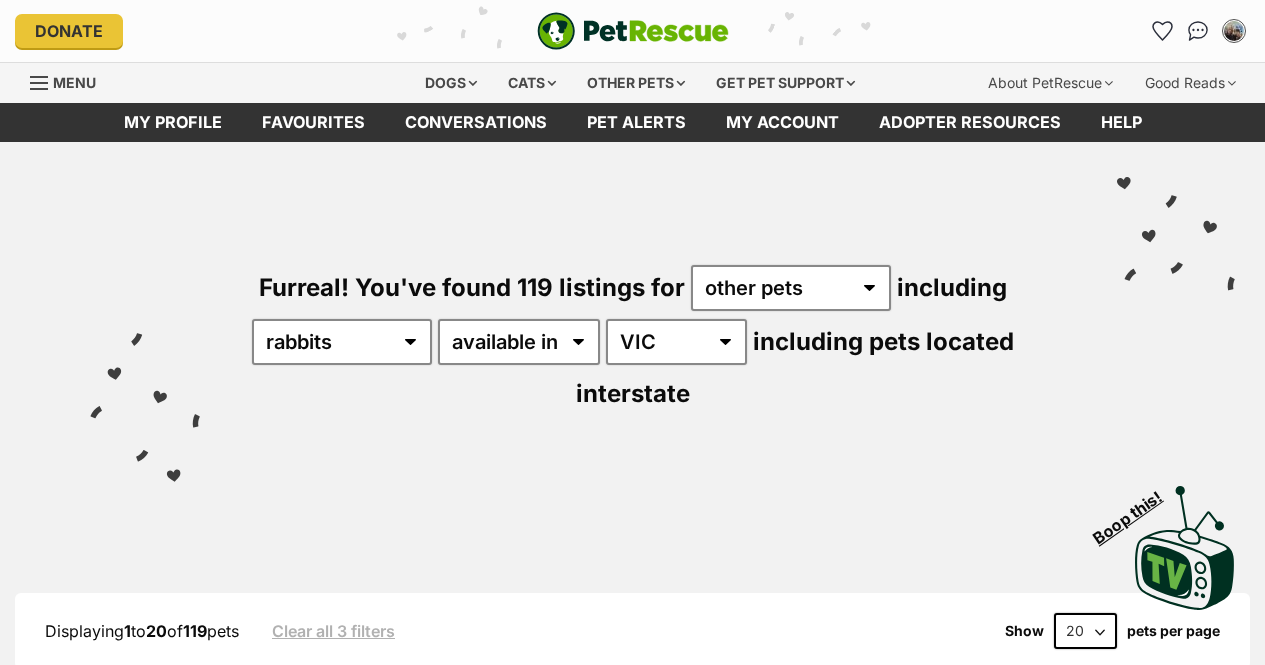 scroll, scrollTop: 0, scrollLeft: 0, axis: both 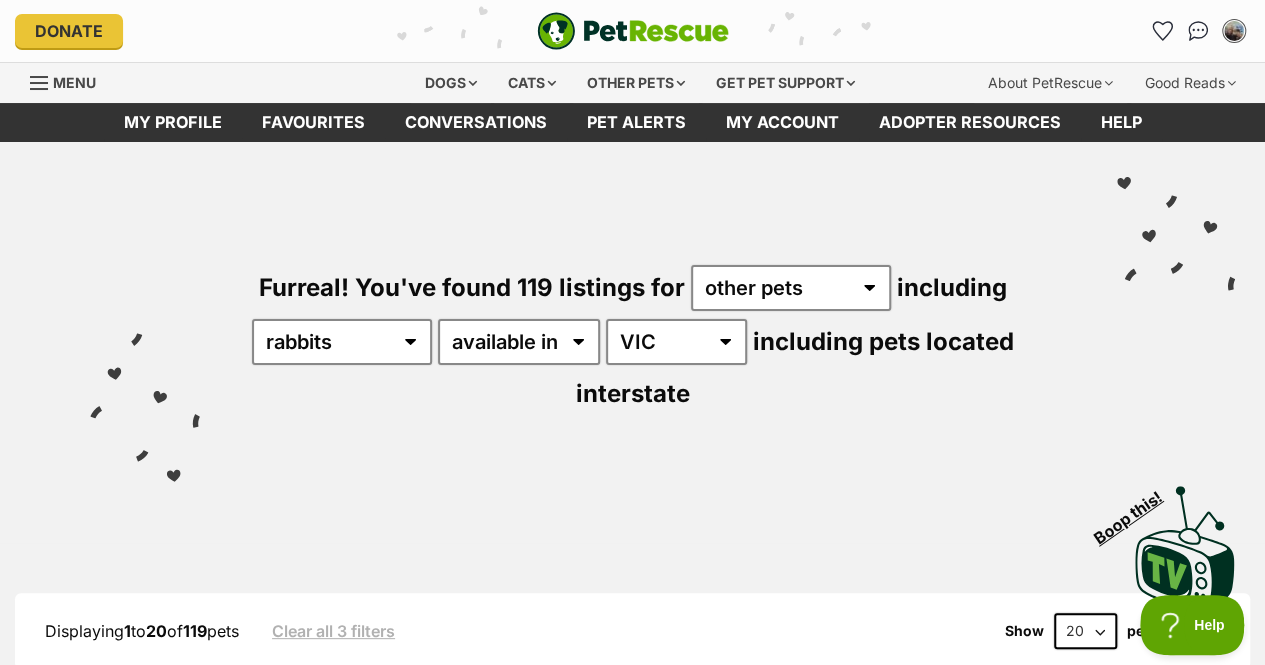 click 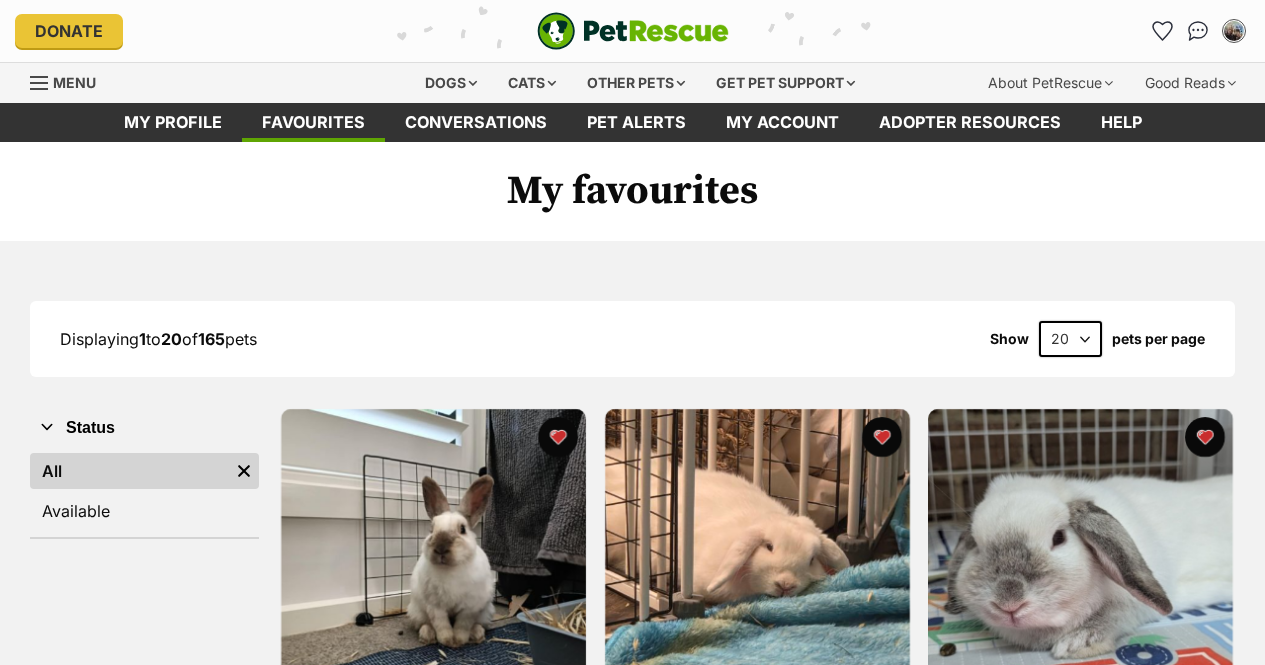 scroll, scrollTop: 0, scrollLeft: 0, axis: both 